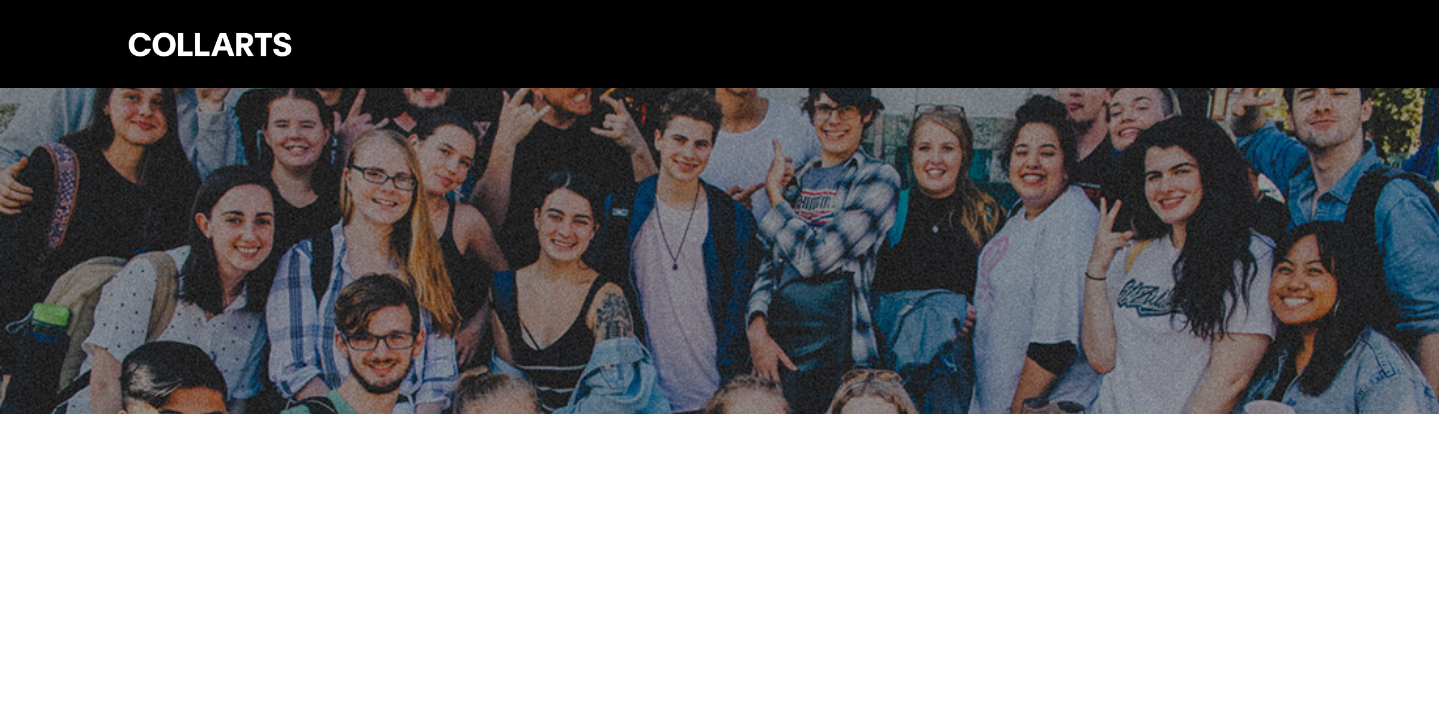 scroll, scrollTop: 0, scrollLeft: 0, axis: both 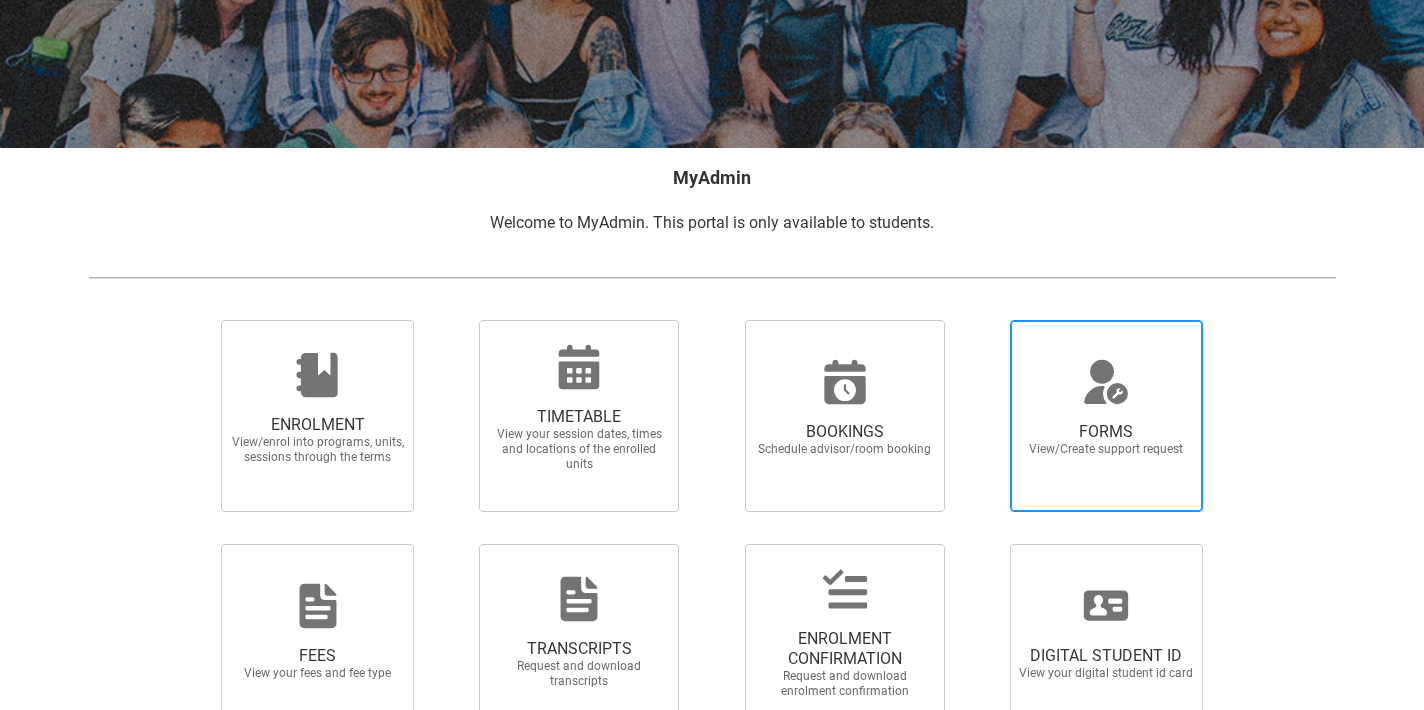 click on "FORMS View/Create support request" at bounding box center [1106, 439] 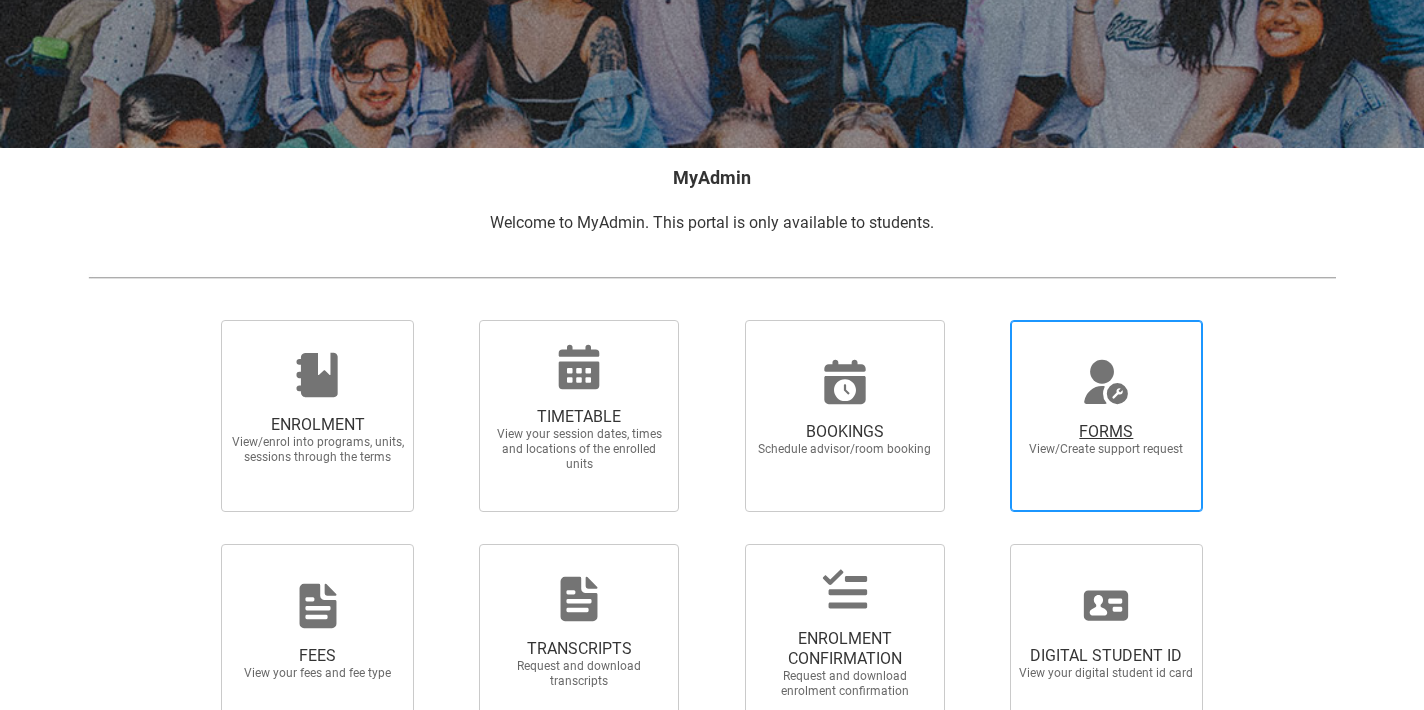 click on "FORMS View/Create support request" at bounding box center (985, 319) 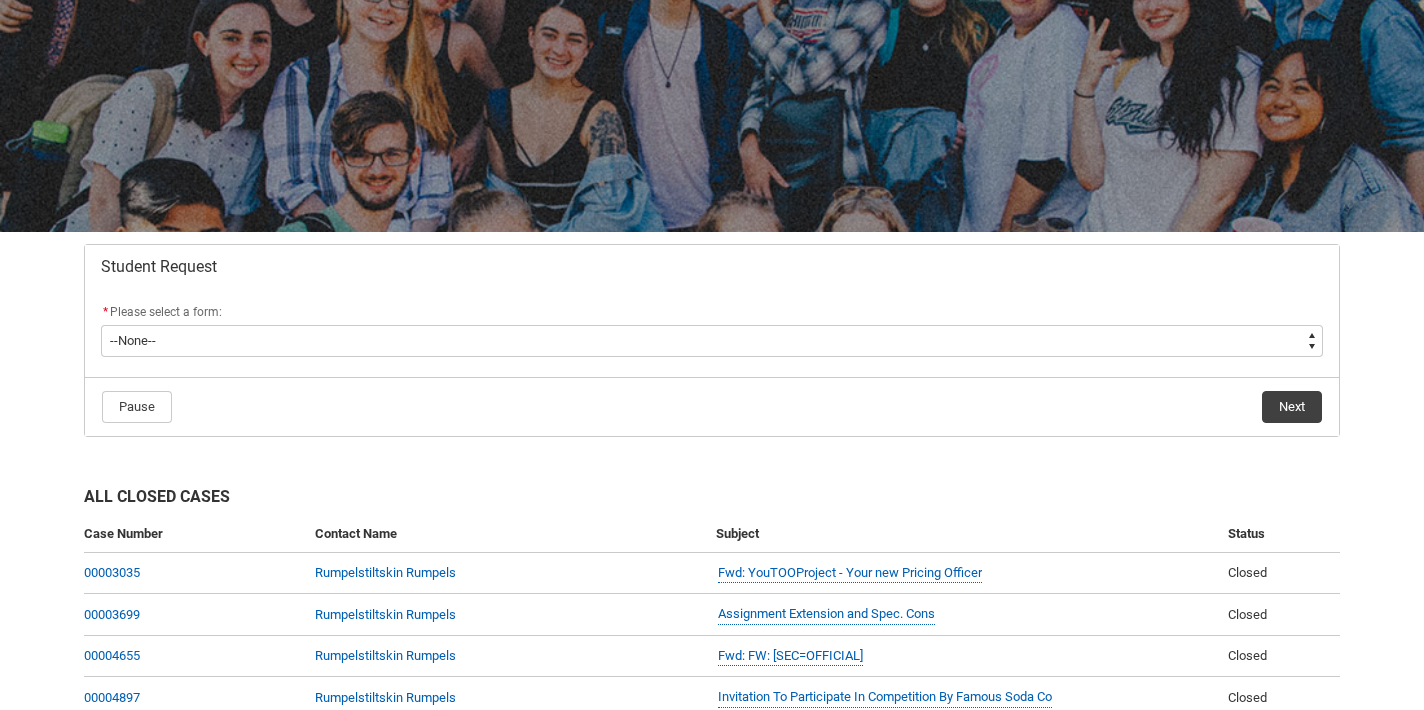 scroll, scrollTop: 162, scrollLeft: 0, axis: vertical 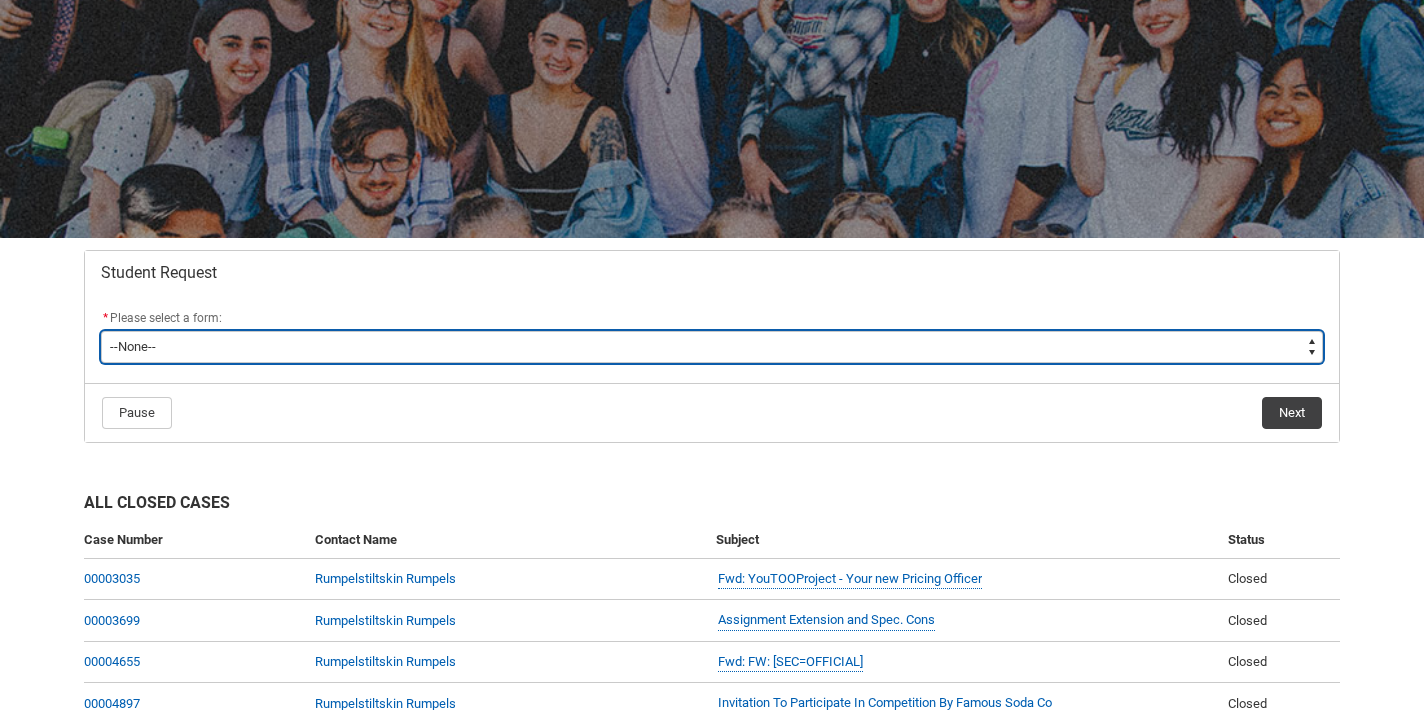 click on "--None-- Academic Transcript Application to Appeal Assignment Extension Course Credit / RPL Course Transfer Deferral / Leave of Absence Enrolment Variation Grievance Reasonable Adjustment Return to Study Application Special Consideration Tuition Fee Refund Withdraw & Cancel Enrolment General Enquiry FEE-HELP Exemption Form Financial Hardship Program" at bounding box center [712, 347] 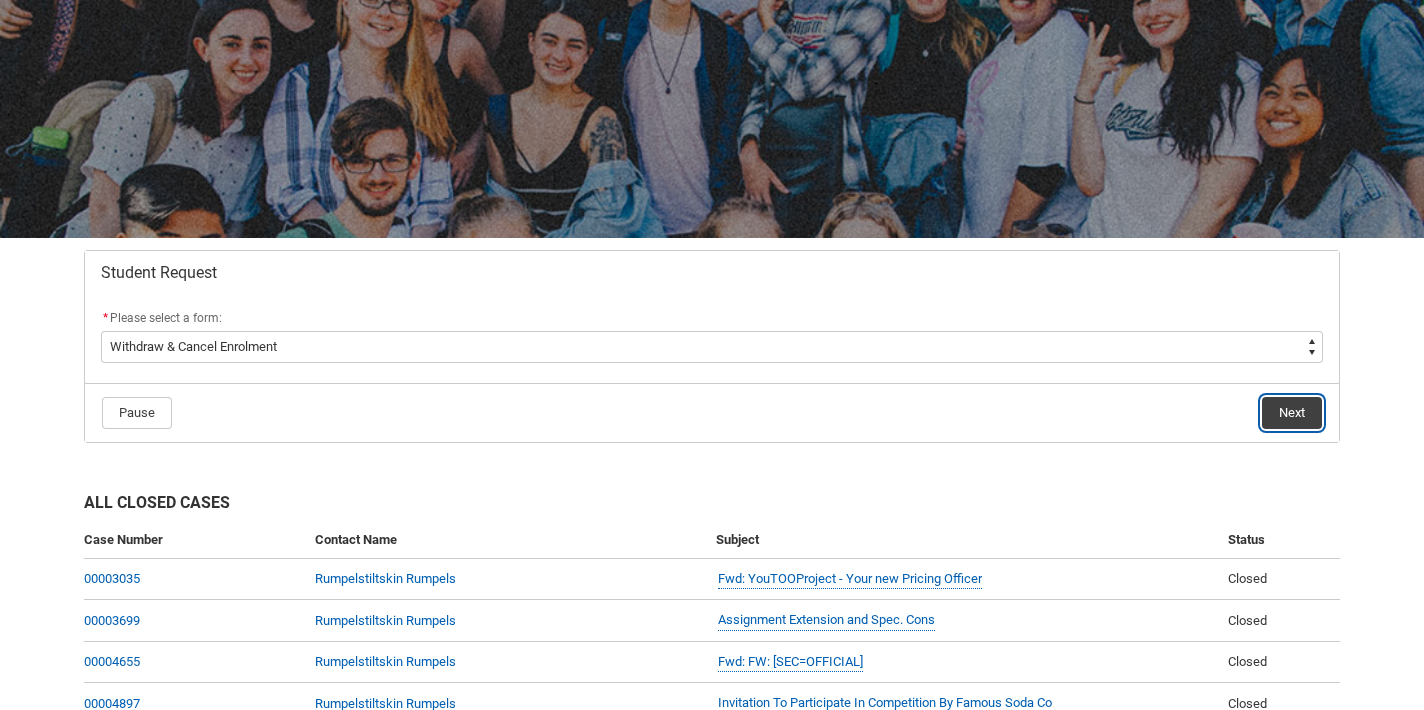 click on "Next" 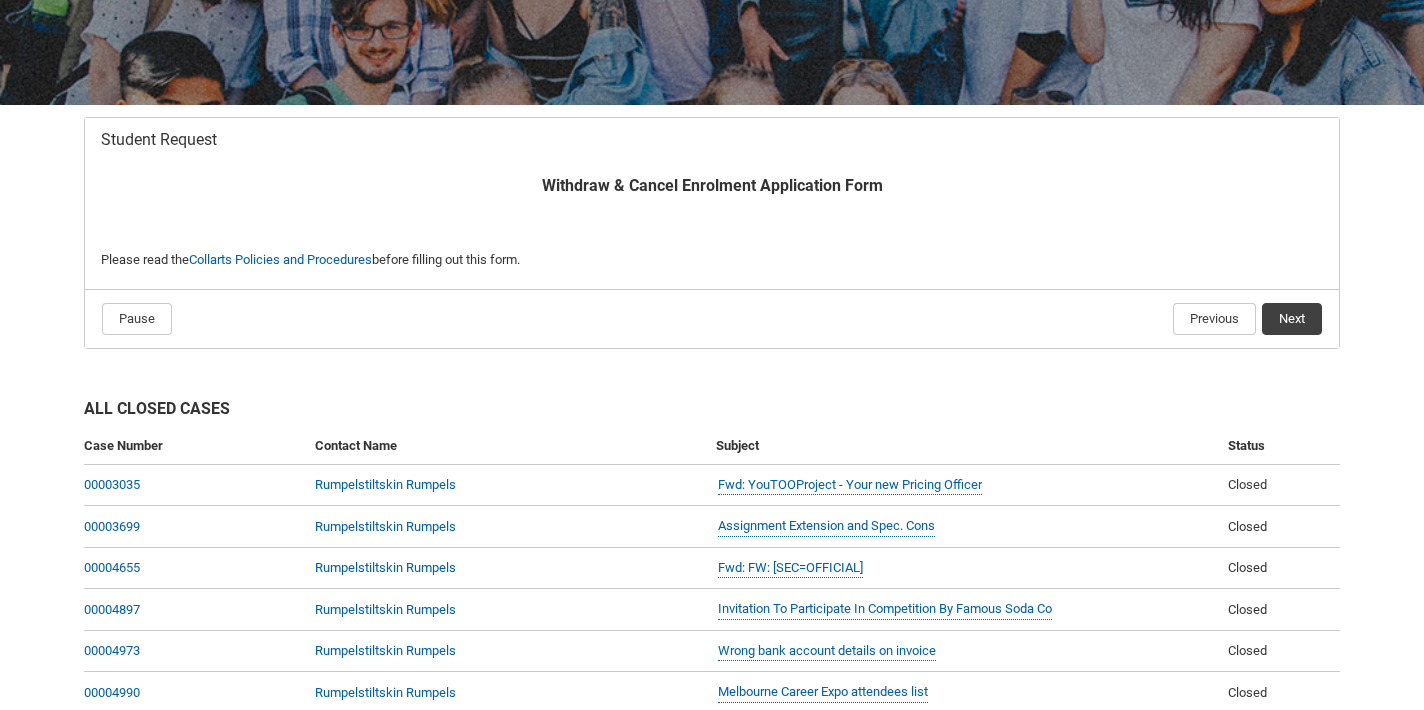 scroll, scrollTop: 337, scrollLeft: 0, axis: vertical 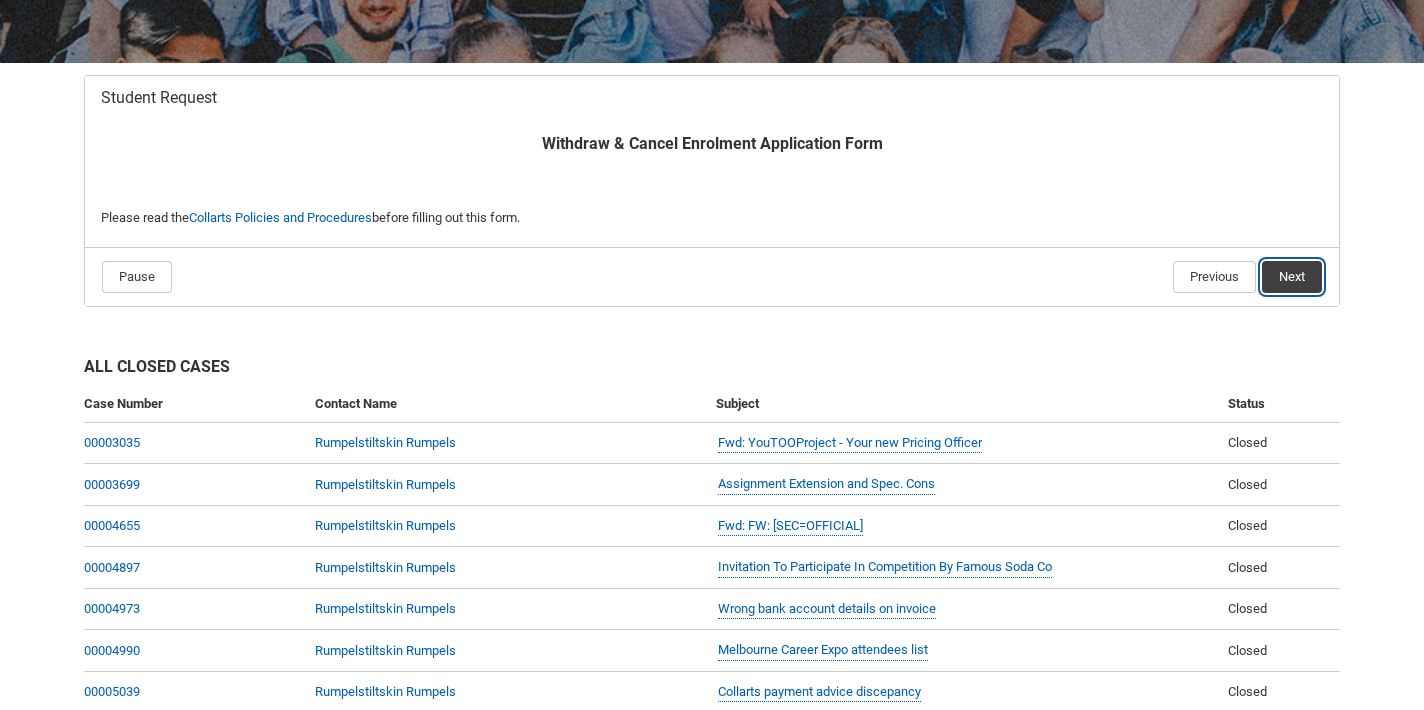 click on "Next" 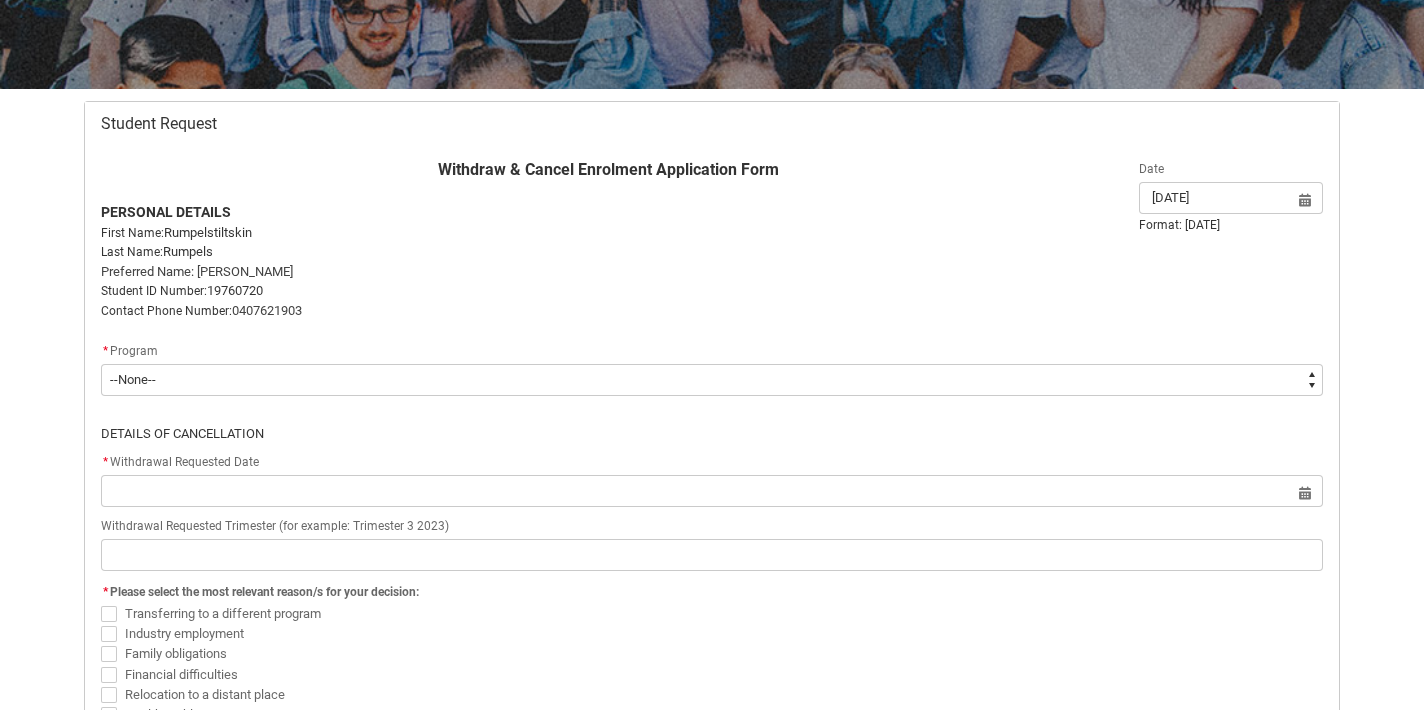 scroll, scrollTop: 0, scrollLeft: 0, axis: both 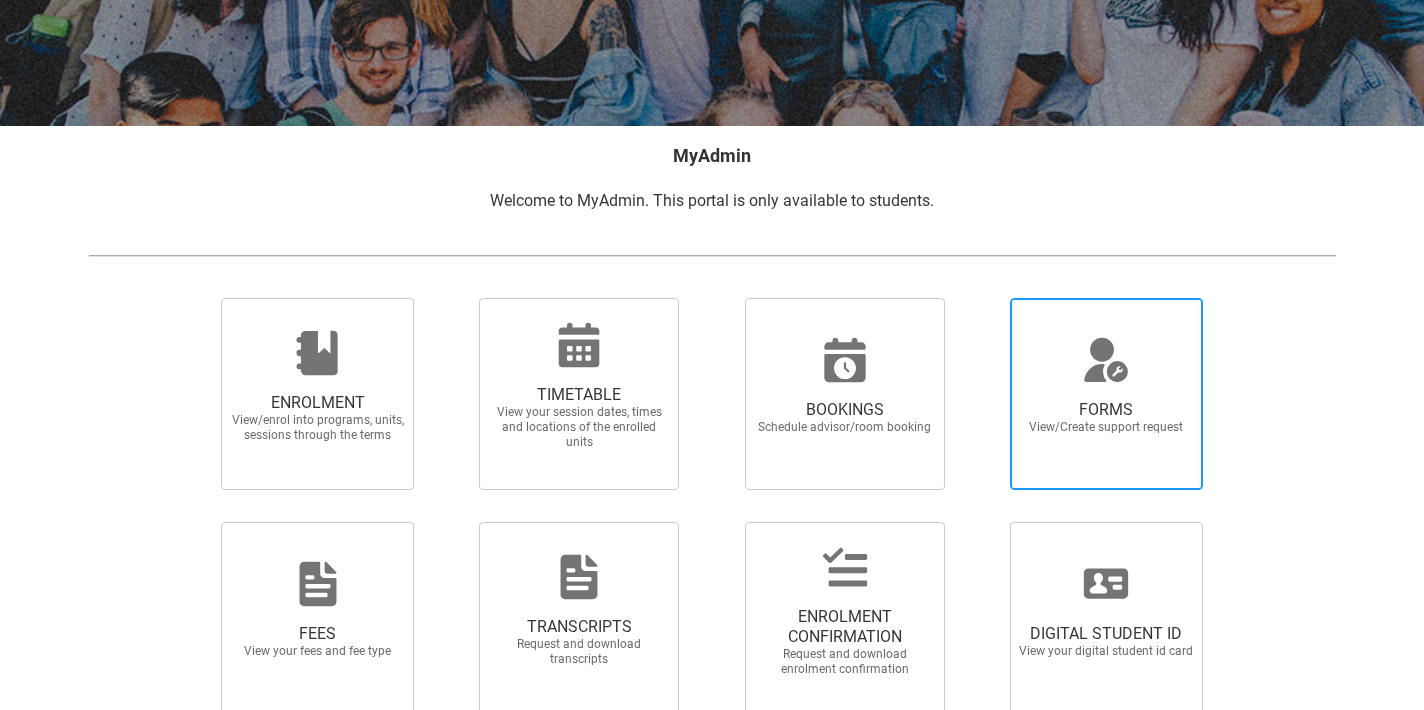 click on "FORMS View/Create support request" at bounding box center [1106, 417] 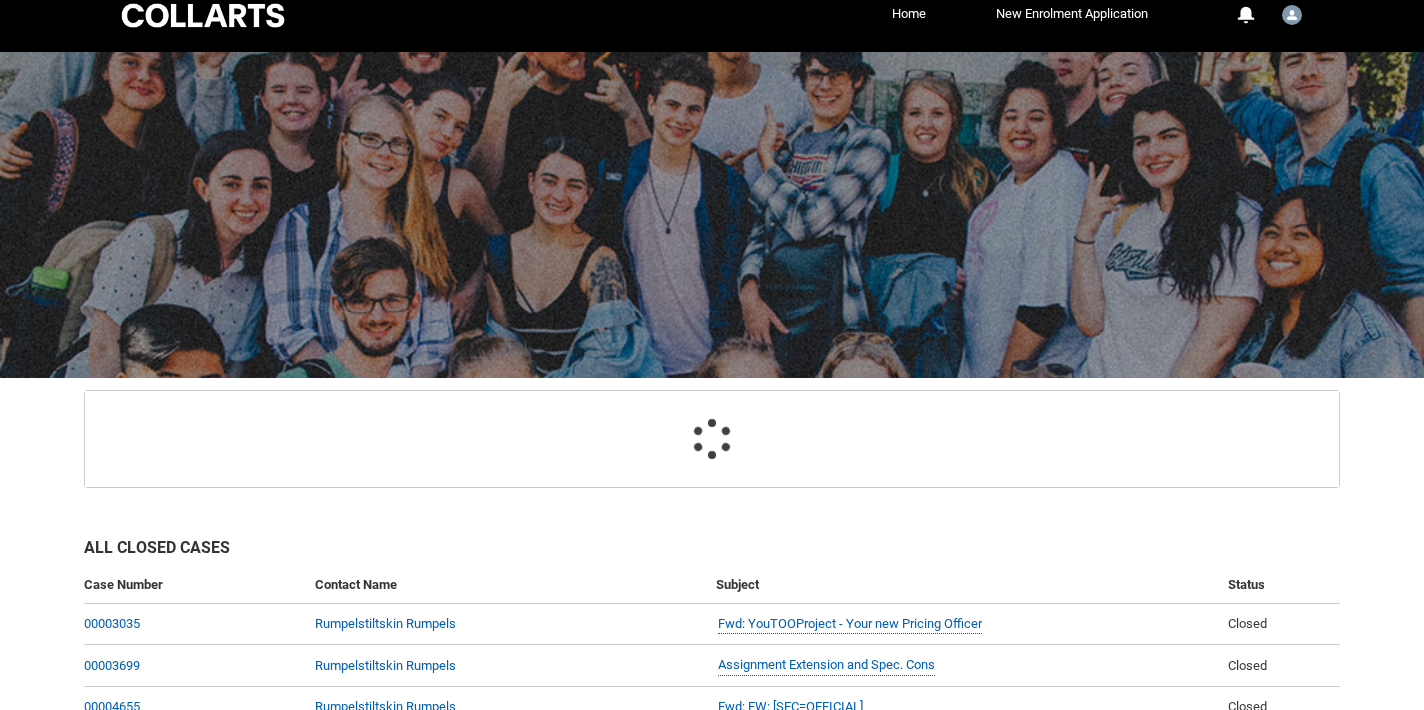 scroll, scrollTop: 23, scrollLeft: 0, axis: vertical 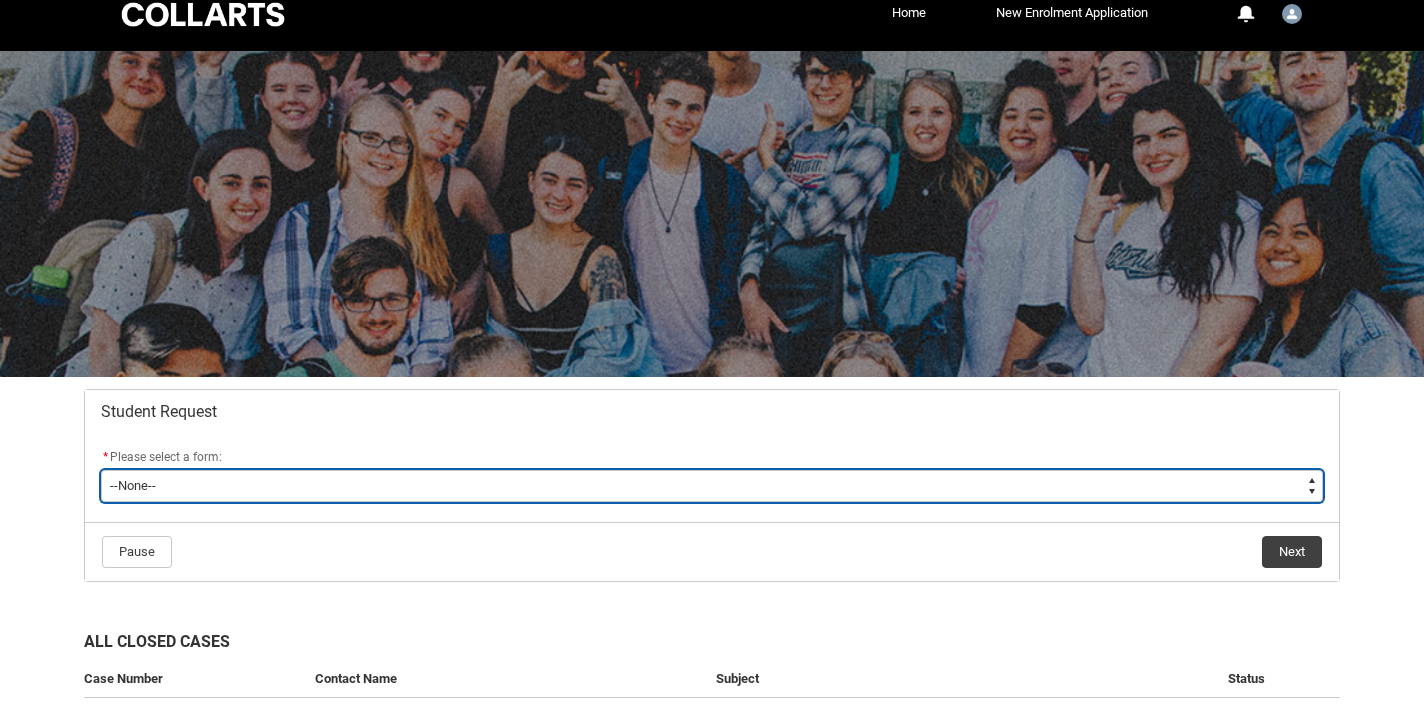 click on "--None-- Academic Transcript Application to Appeal Assignment Extension Course Credit / RPL Course Transfer Deferral / Leave of Absence Enrolment Variation Grievance Reasonable Adjustment Return to Study Application Special Consideration Tuition Fee Refund Withdraw & Cancel Enrolment General Enquiry FEE-HELP Exemption Form Financial Hardship Program" at bounding box center (712, 486) 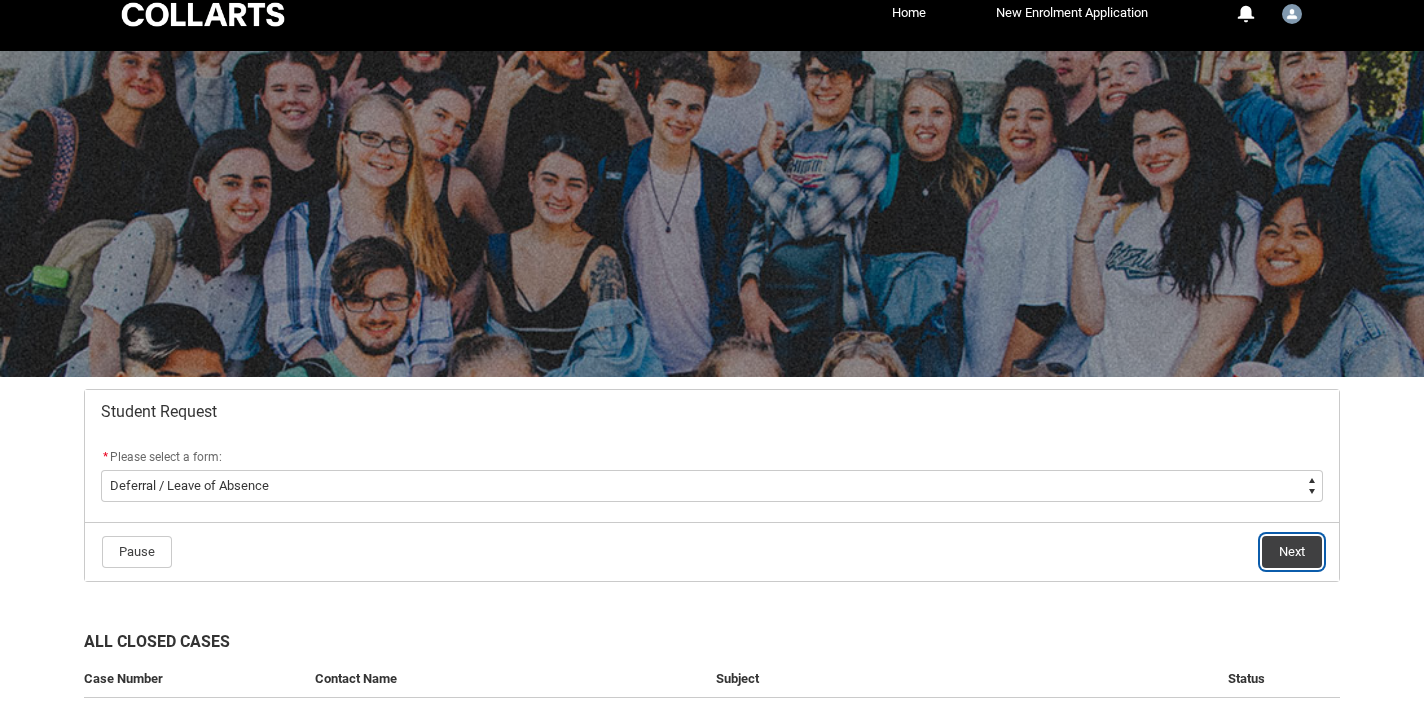 click on "Next" 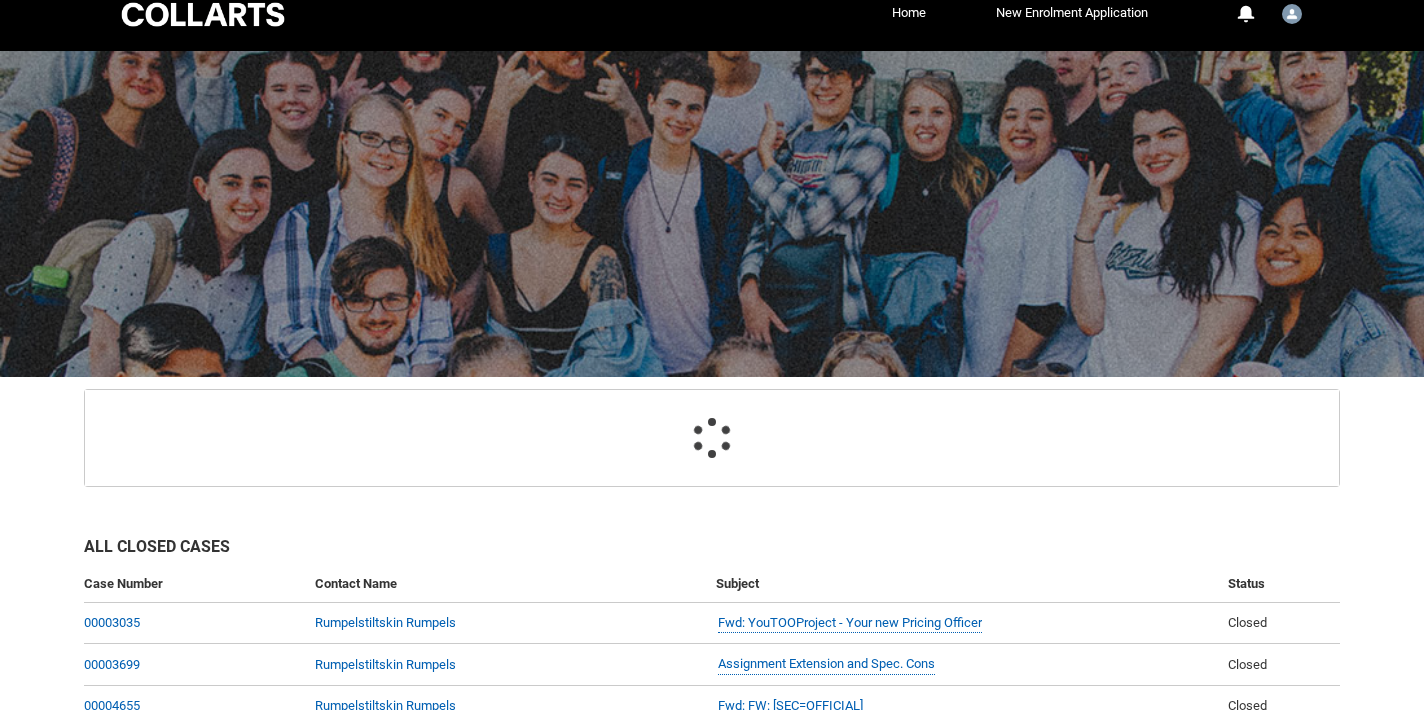 scroll, scrollTop: 213, scrollLeft: 0, axis: vertical 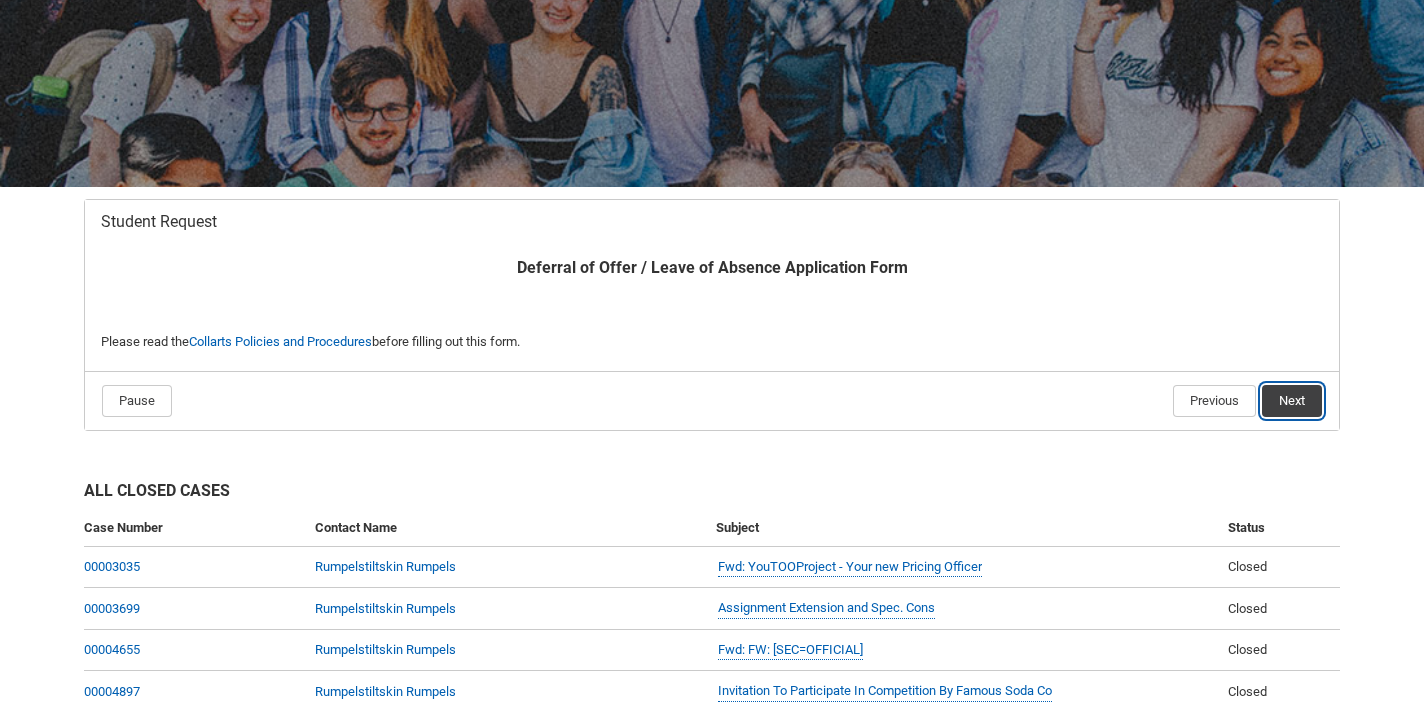 click on "Next" 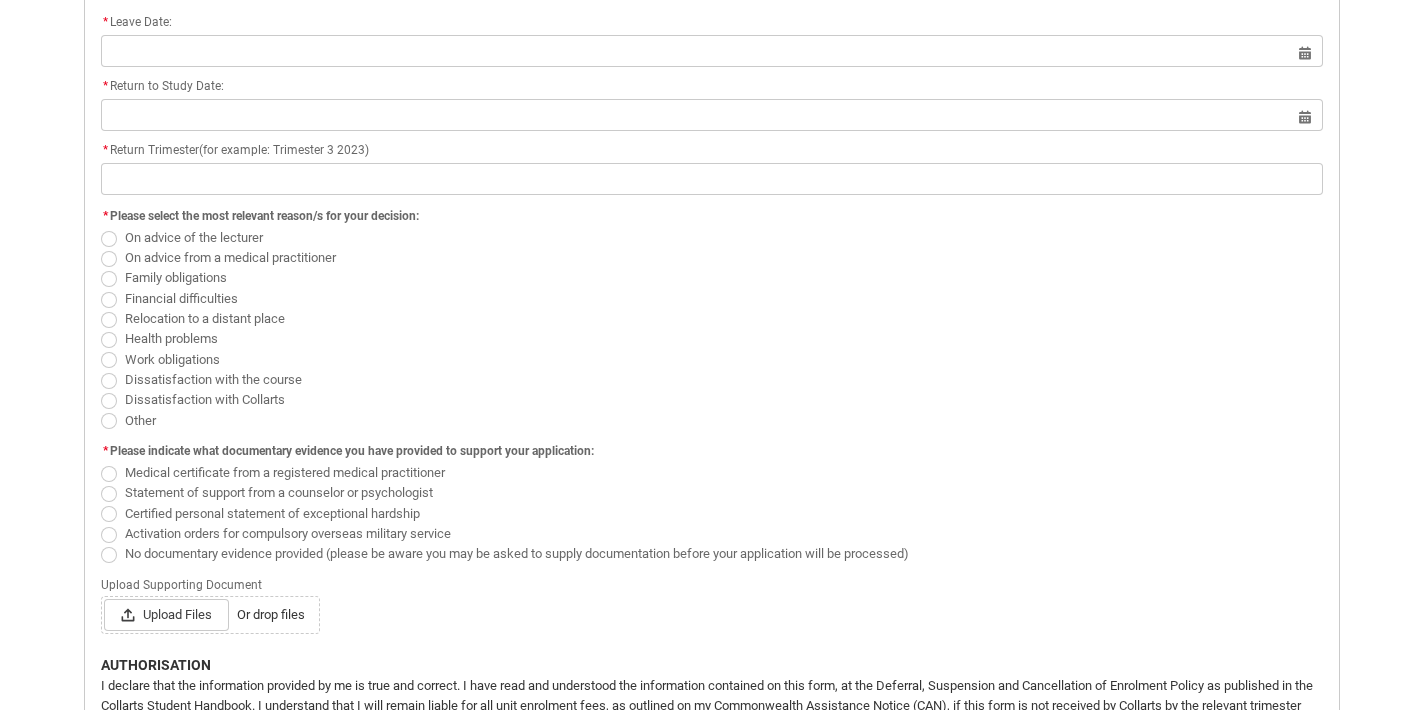 scroll, scrollTop: 0, scrollLeft: 0, axis: both 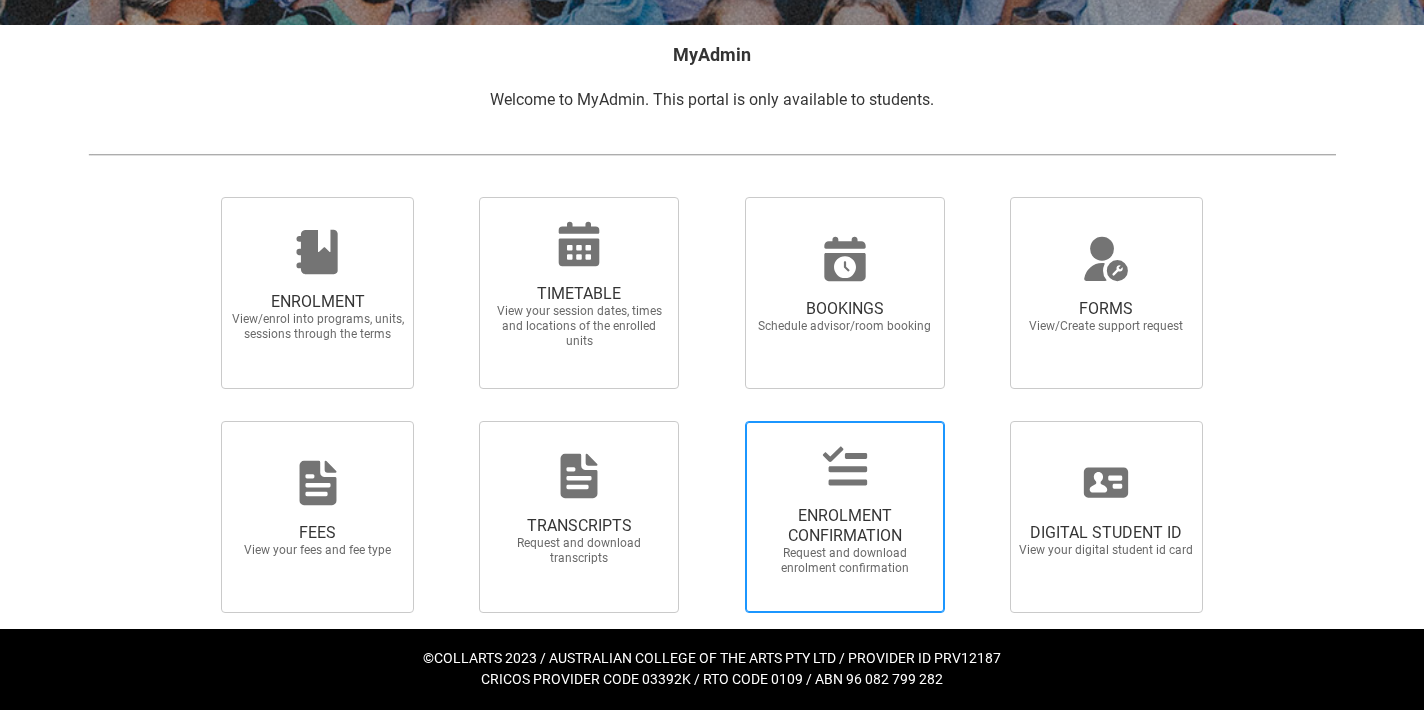 click on "Request and download enrolment confirmation" at bounding box center [845, 561] 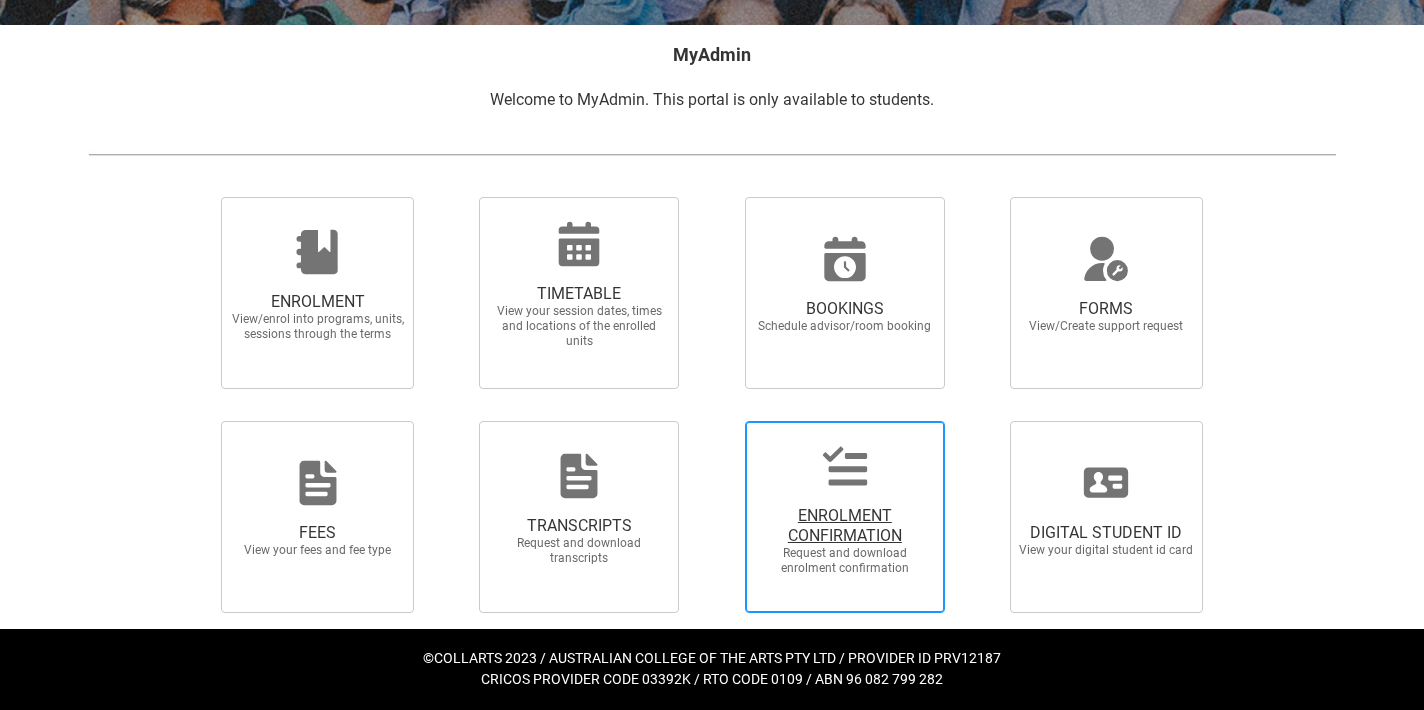 click on "ENROLMENT CONFIRMATION Request and download enrolment confirmation" at bounding box center (719, 420) 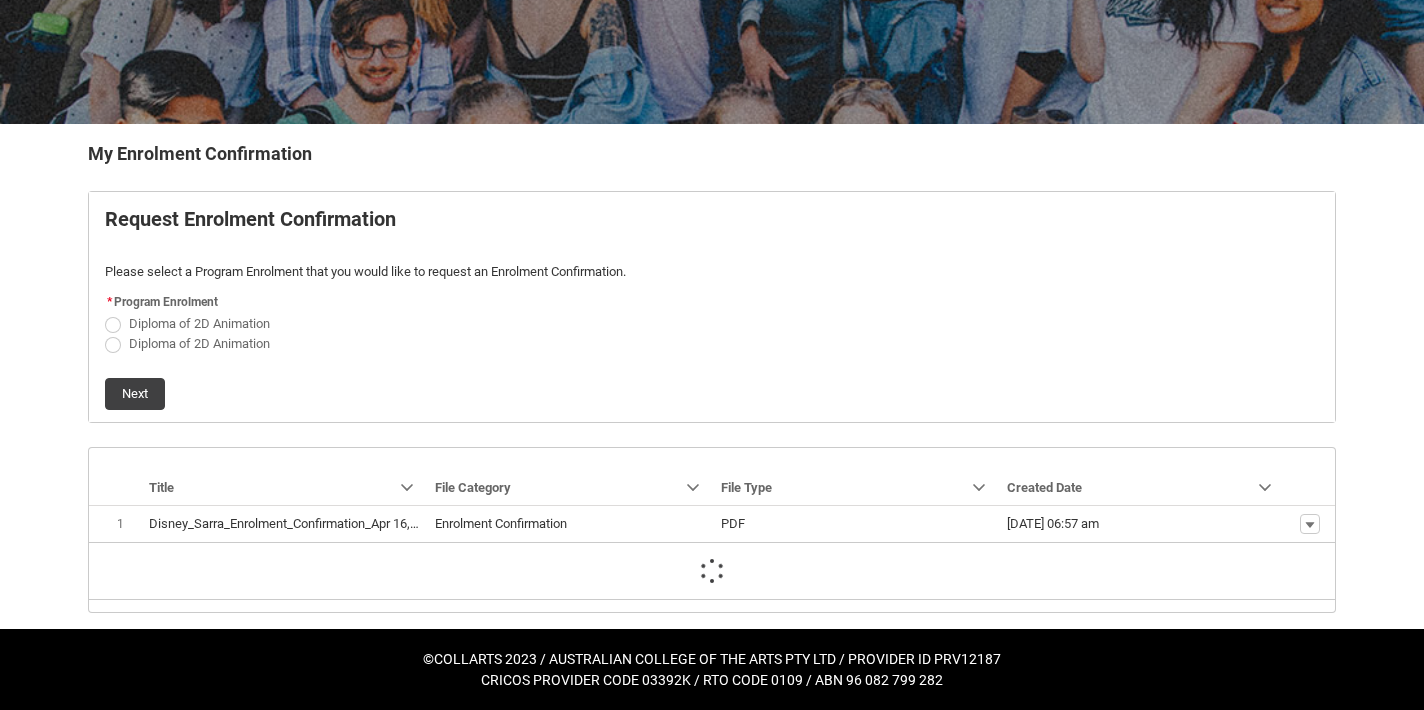 scroll, scrollTop: 219, scrollLeft: 0, axis: vertical 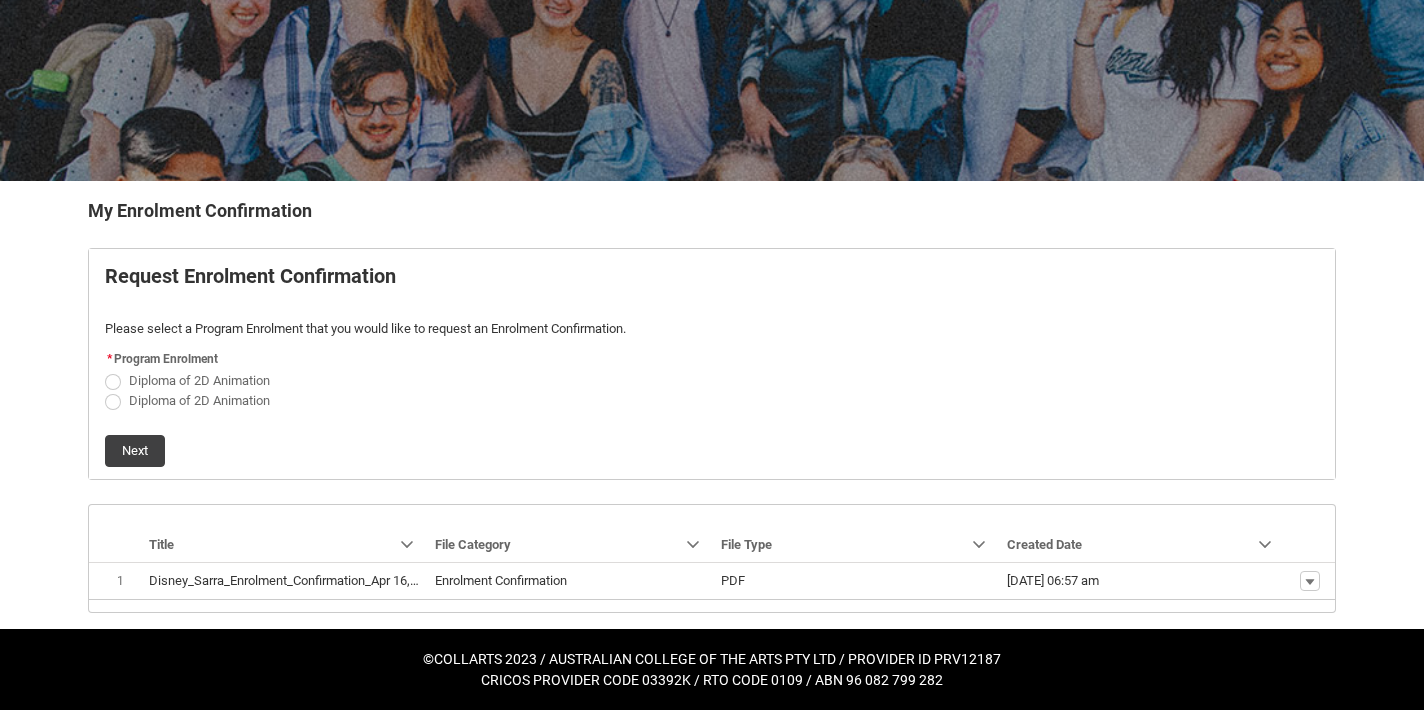 click at bounding box center (113, 402) 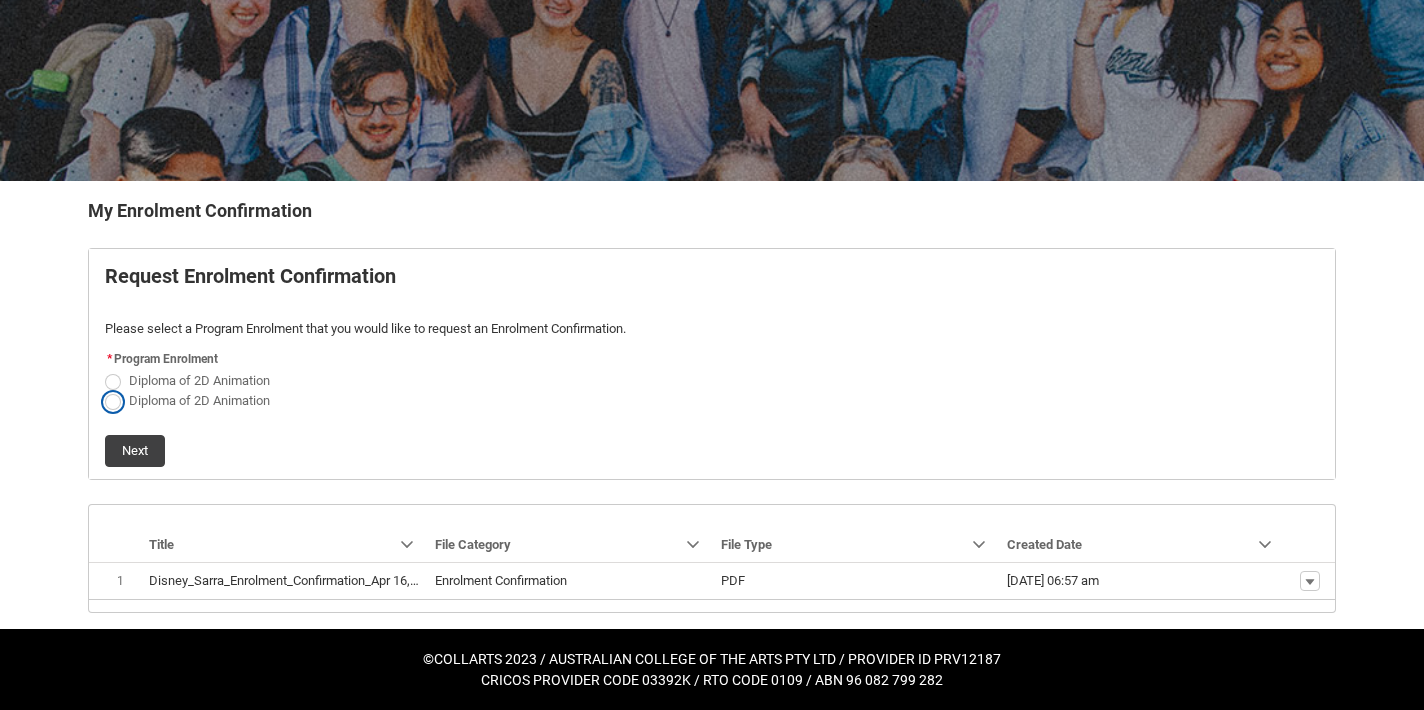 click on "Diploma of 2D Animation" at bounding box center [104, 389] 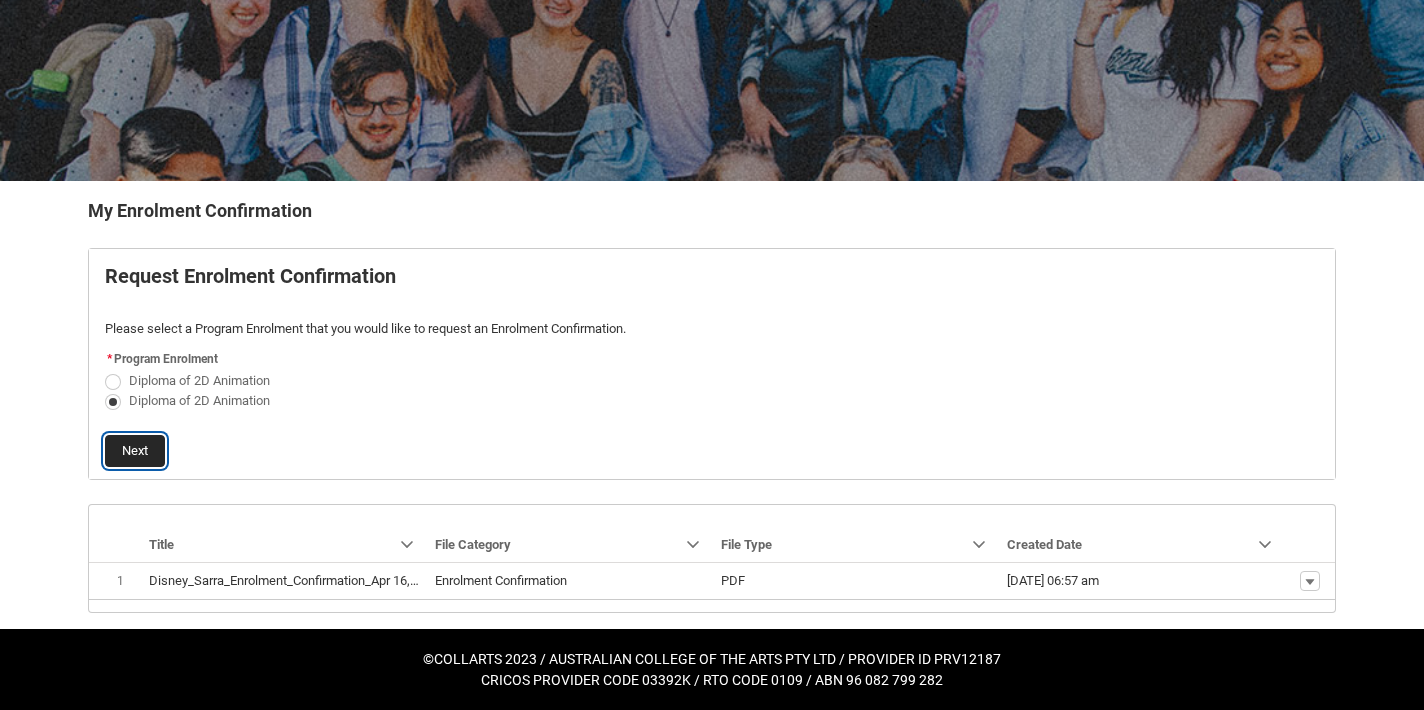 click on "Next" 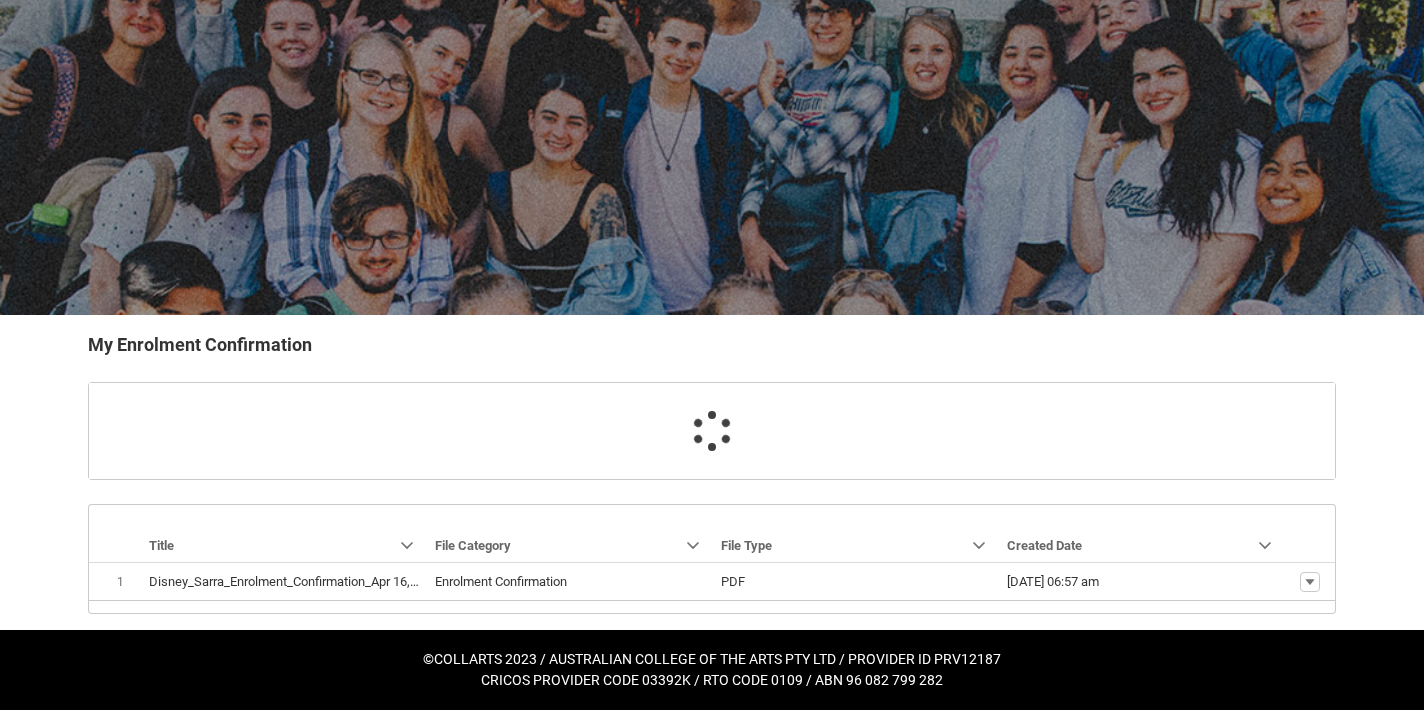 scroll, scrollTop: 127, scrollLeft: 0, axis: vertical 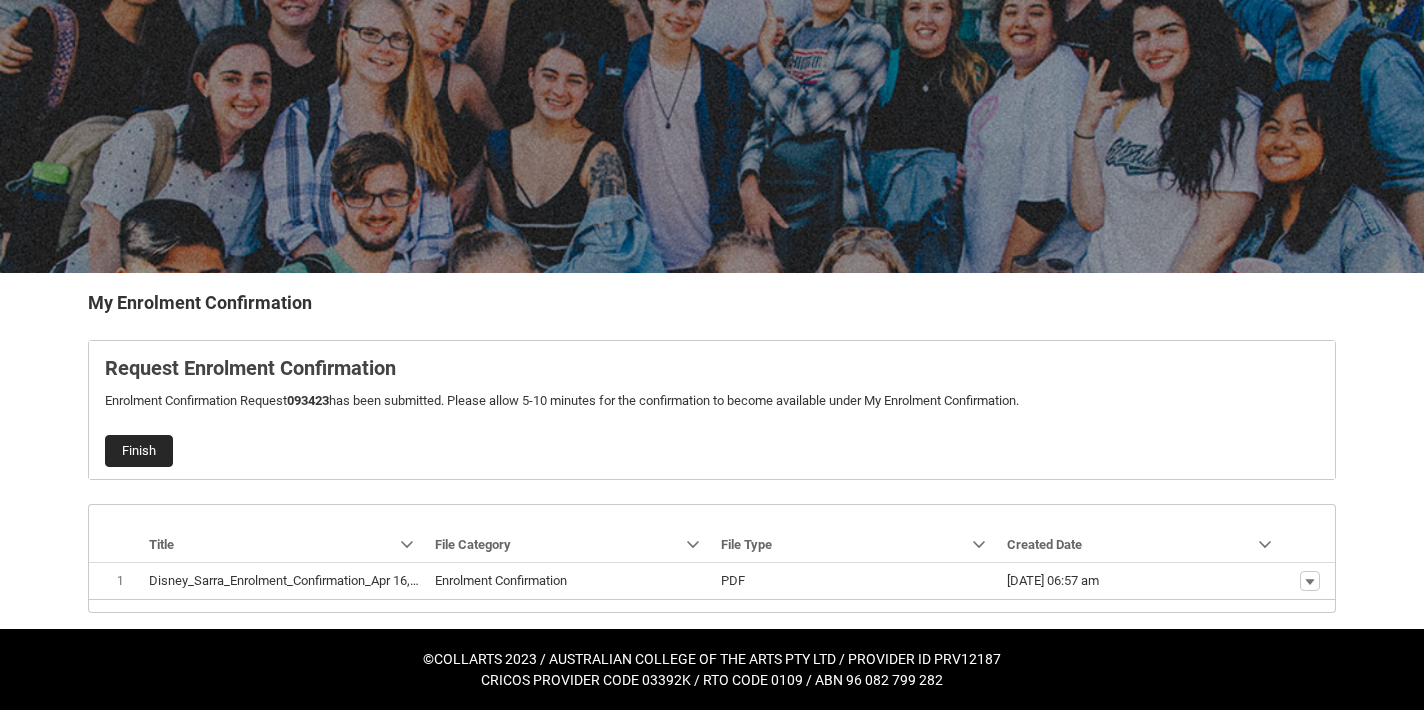 click on "Finish" 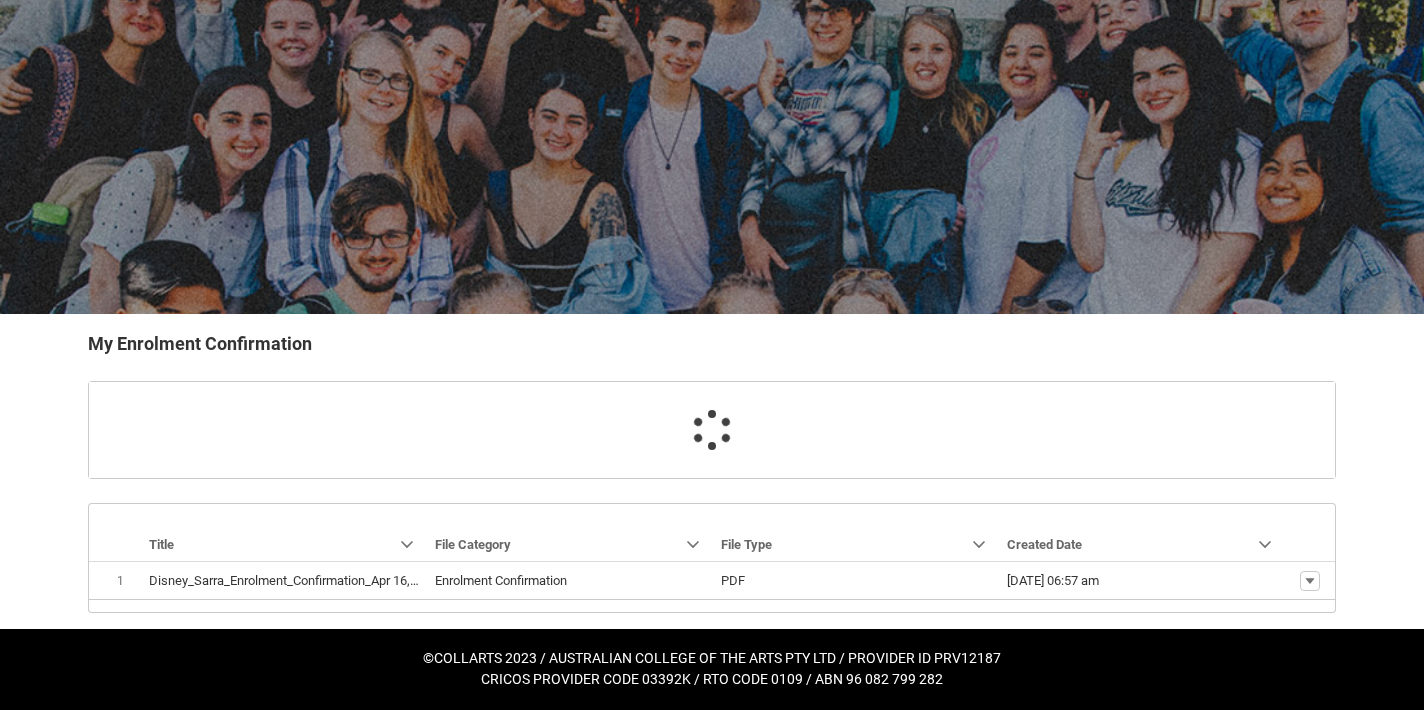 scroll, scrollTop: 85, scrollLeft: 0, axis: vertical 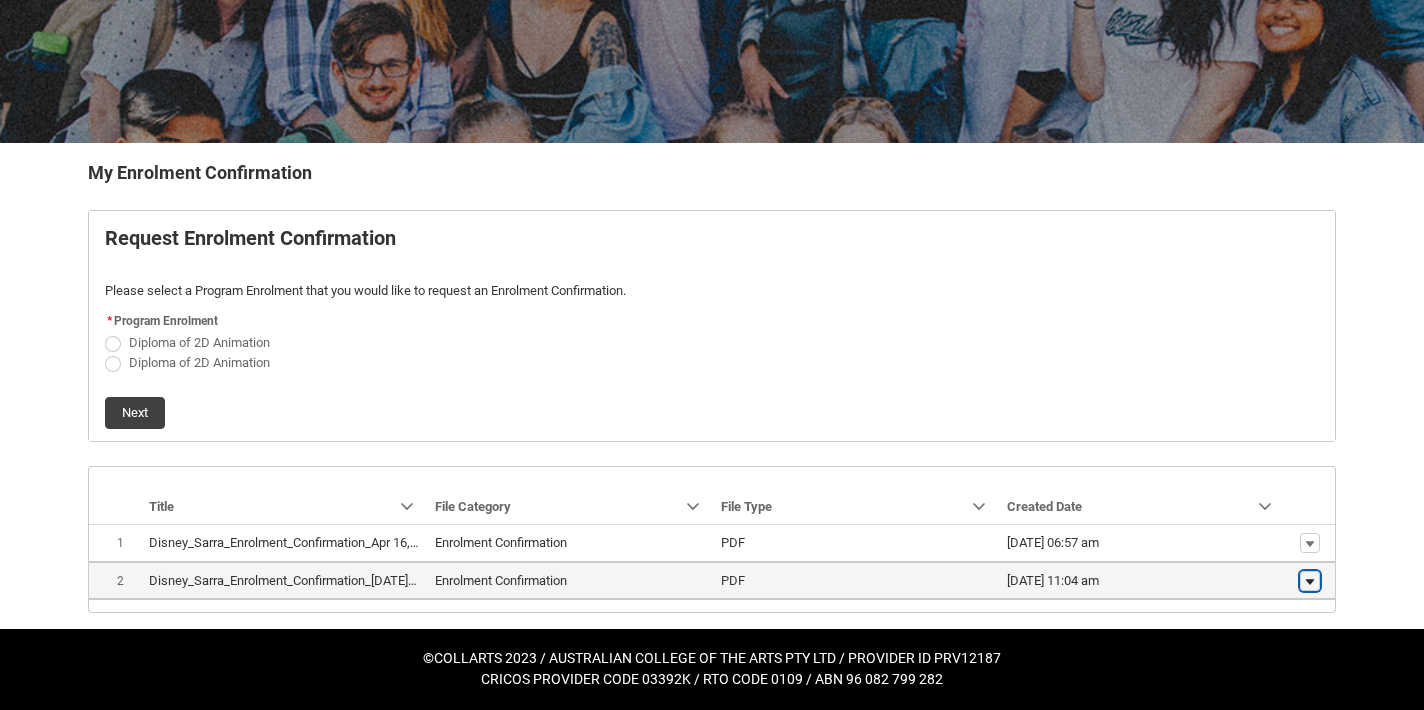 click 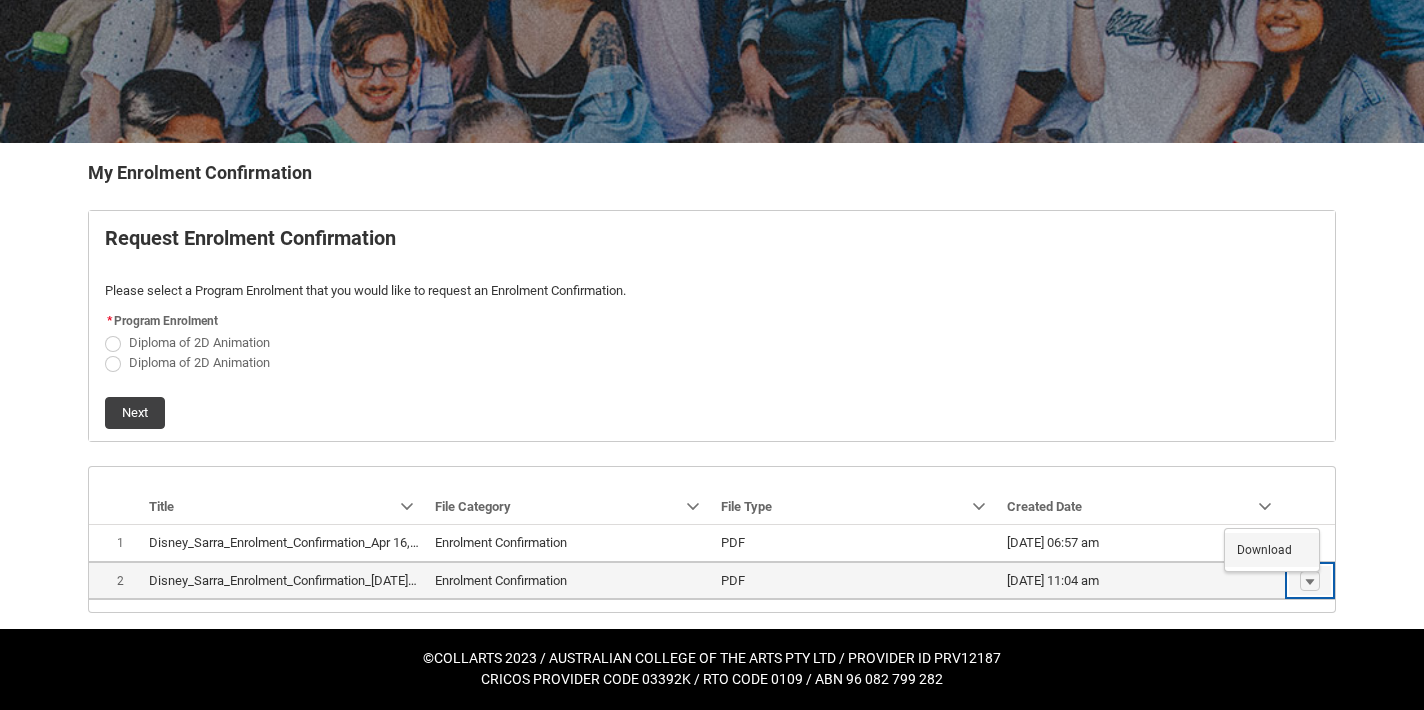 click on "Download" at bounding box center (1264, 550) 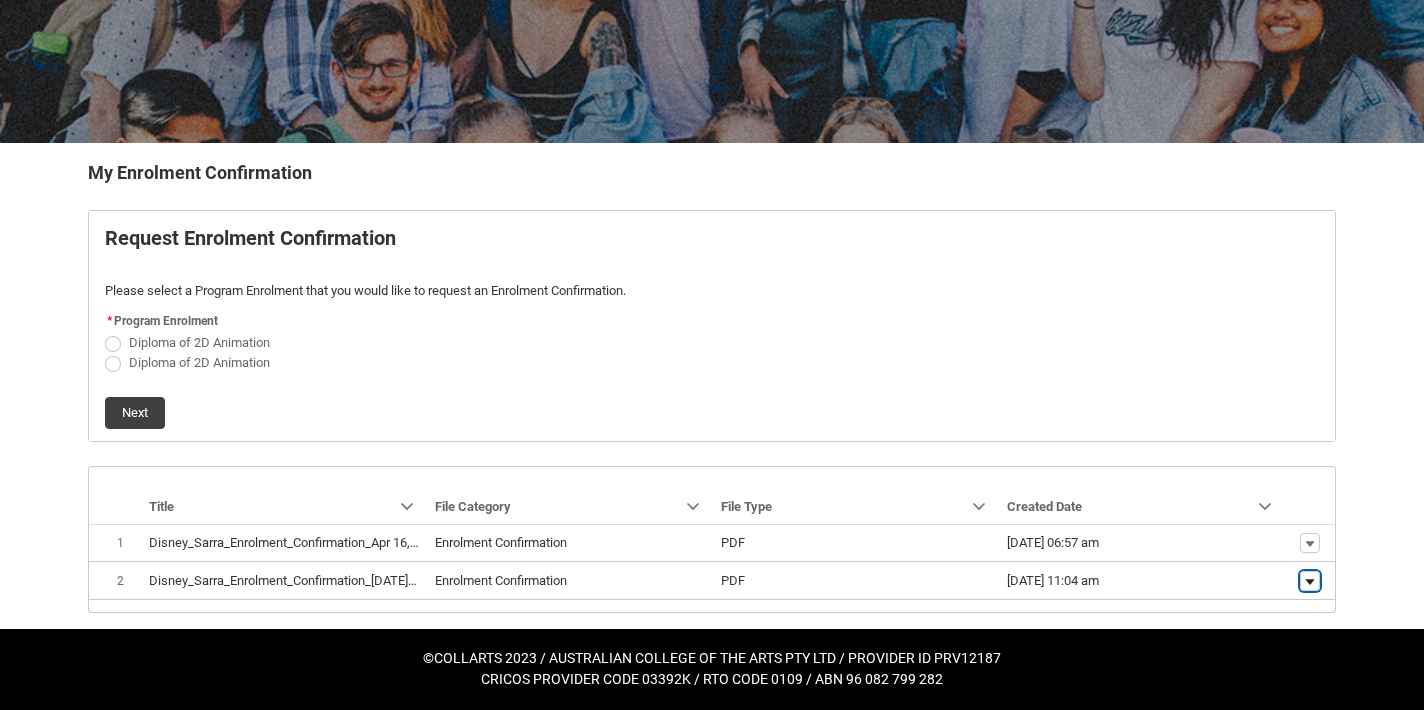 scroll, scrollTop: 0, scrollLeft: 0, axis: both 